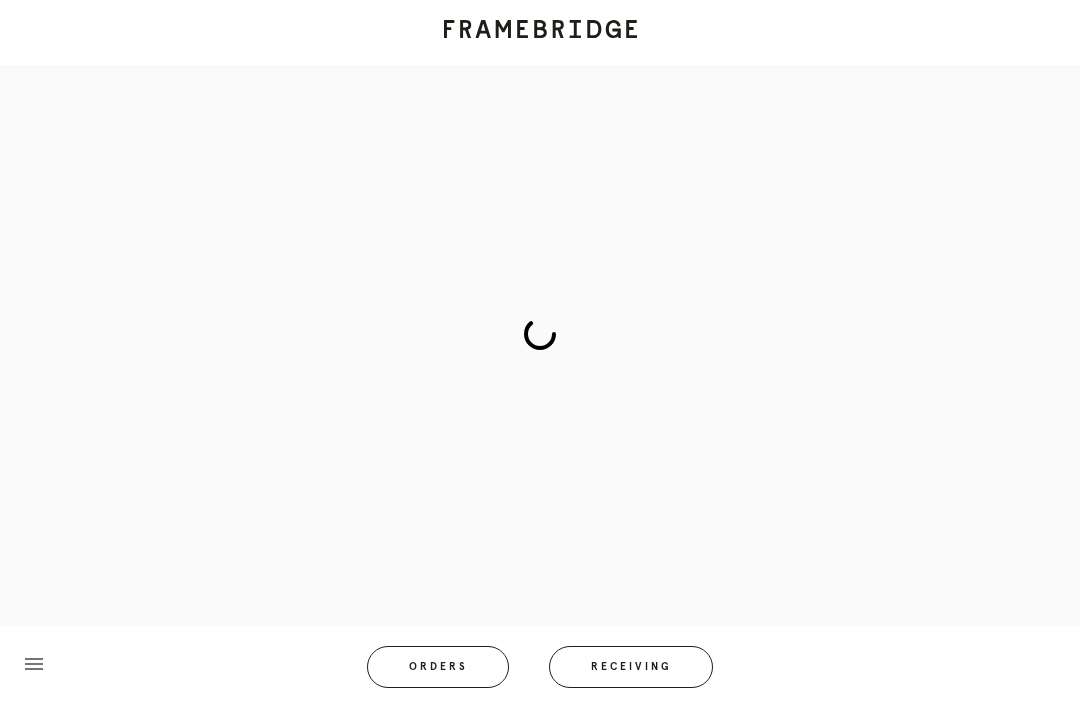 scroll, scrollTop: 83, scrollLeft: 0, axis: vertical 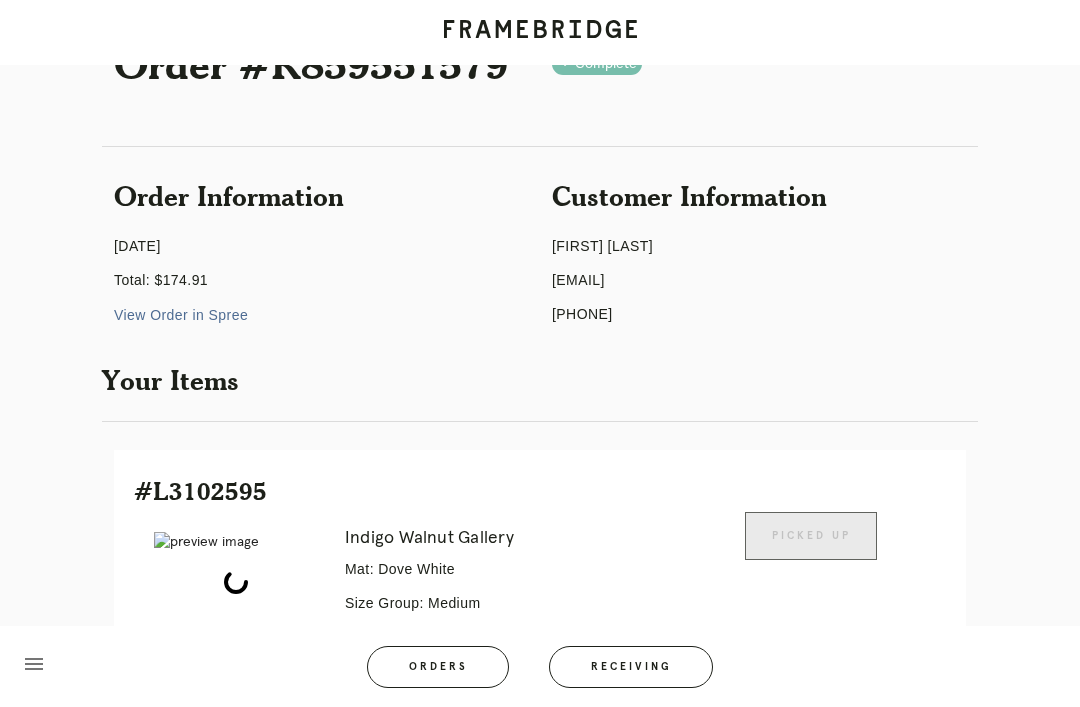 click on "Receiving" at bounding box center (631, 667) 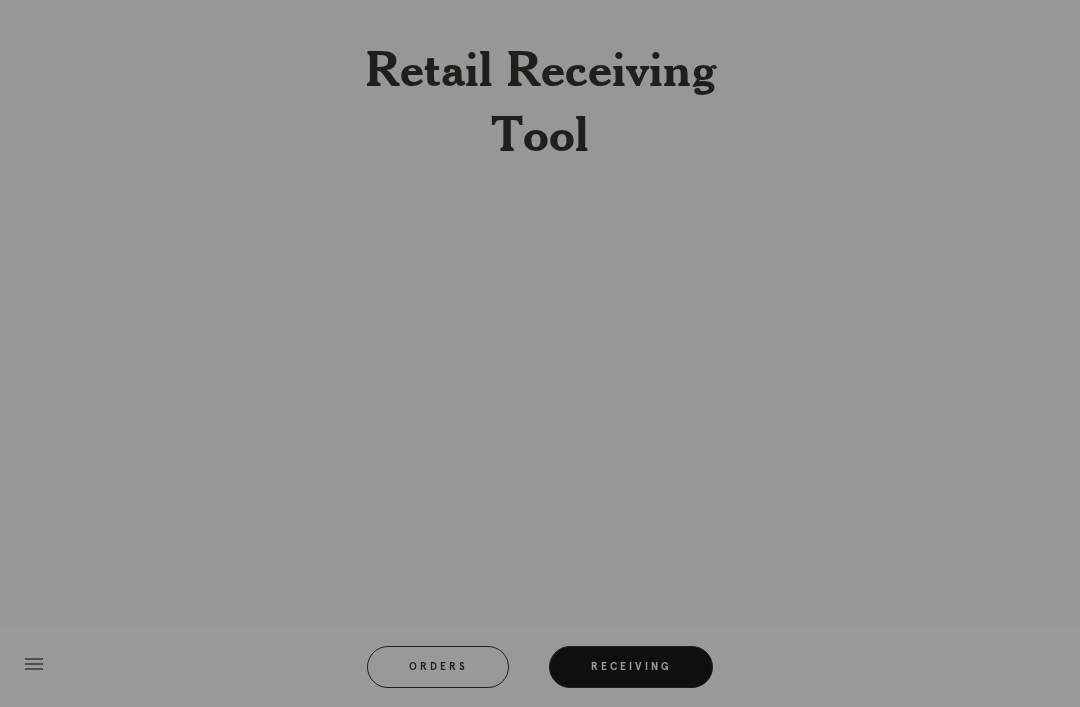 scroll, scrollTop: 64, scrollLeft: 0, axis: vertical 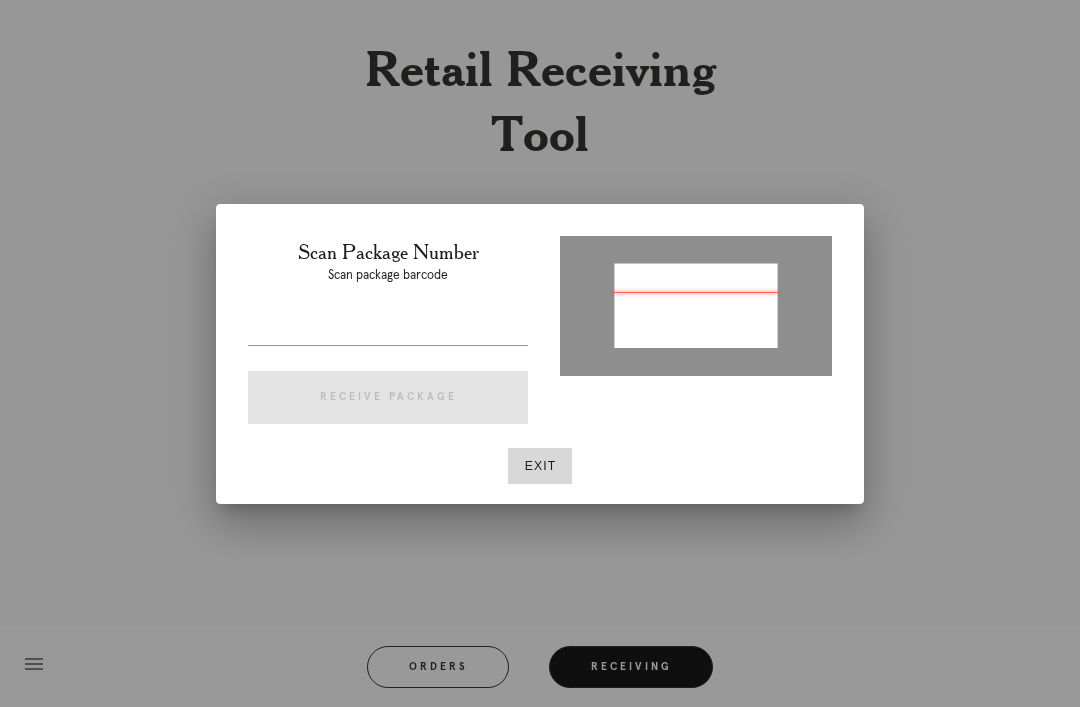 type on "71226378" 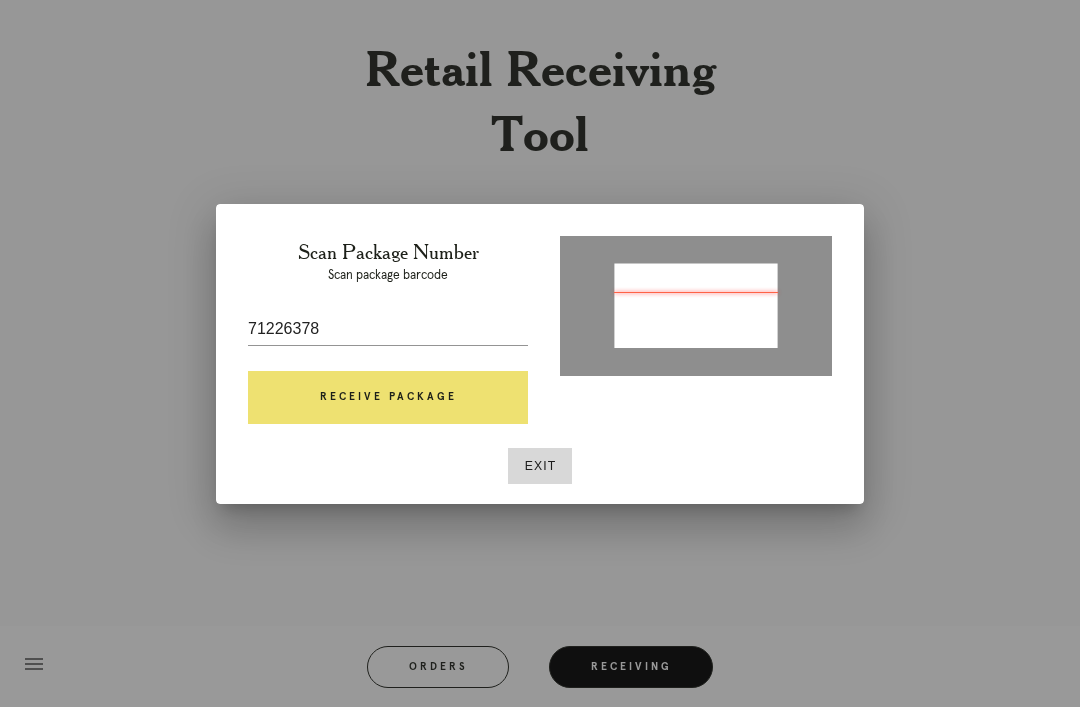 click on "Receive Package" at bounding box center (388, 398) 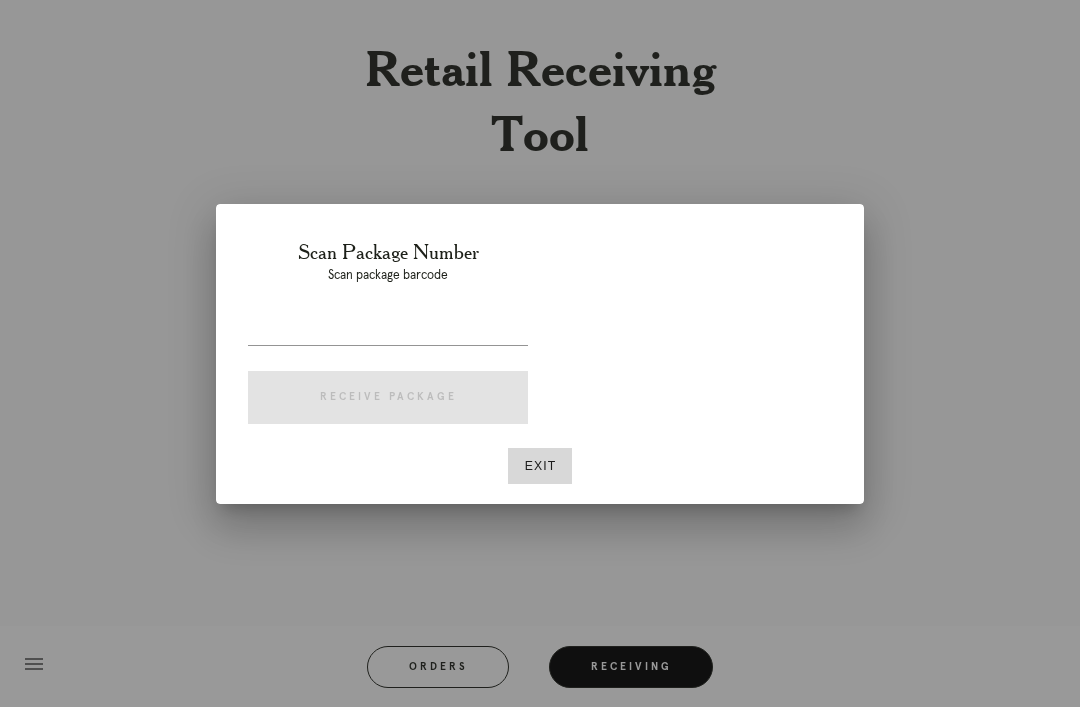scroll, scrollTop: 64, scrollLeft: 0, axis: vertical 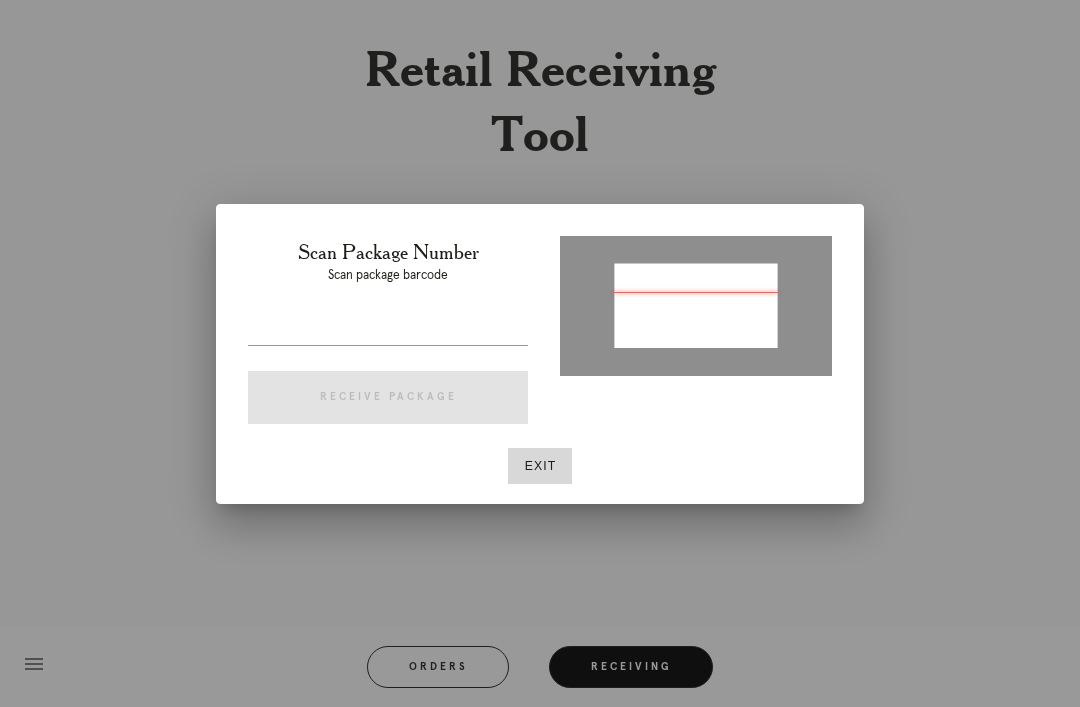 type on "P701557836906743" 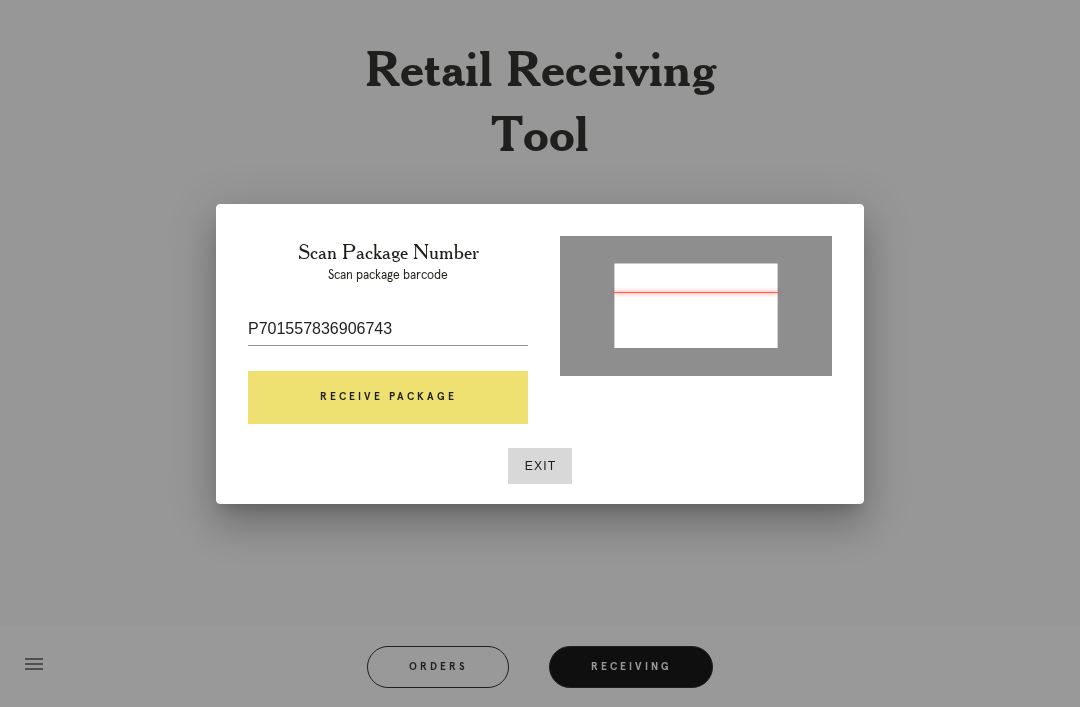 click on "Receive Package" at bounding box center [388, 398] 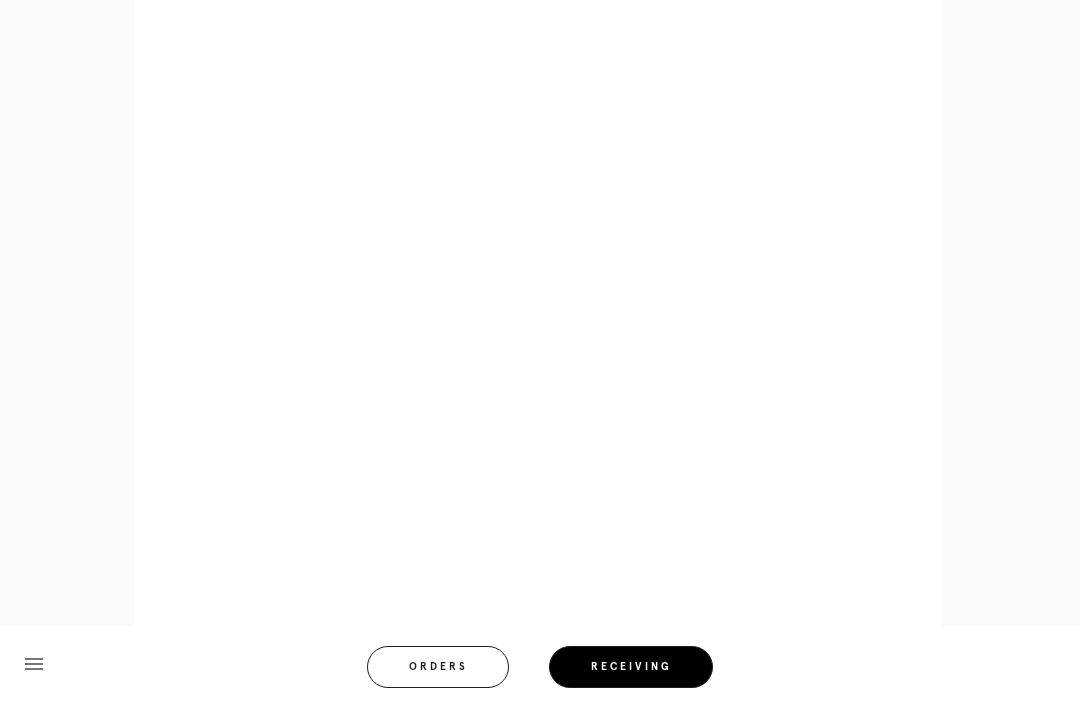 scroll, scrollTop: 820, scrollLeft: 0, axis: vertical 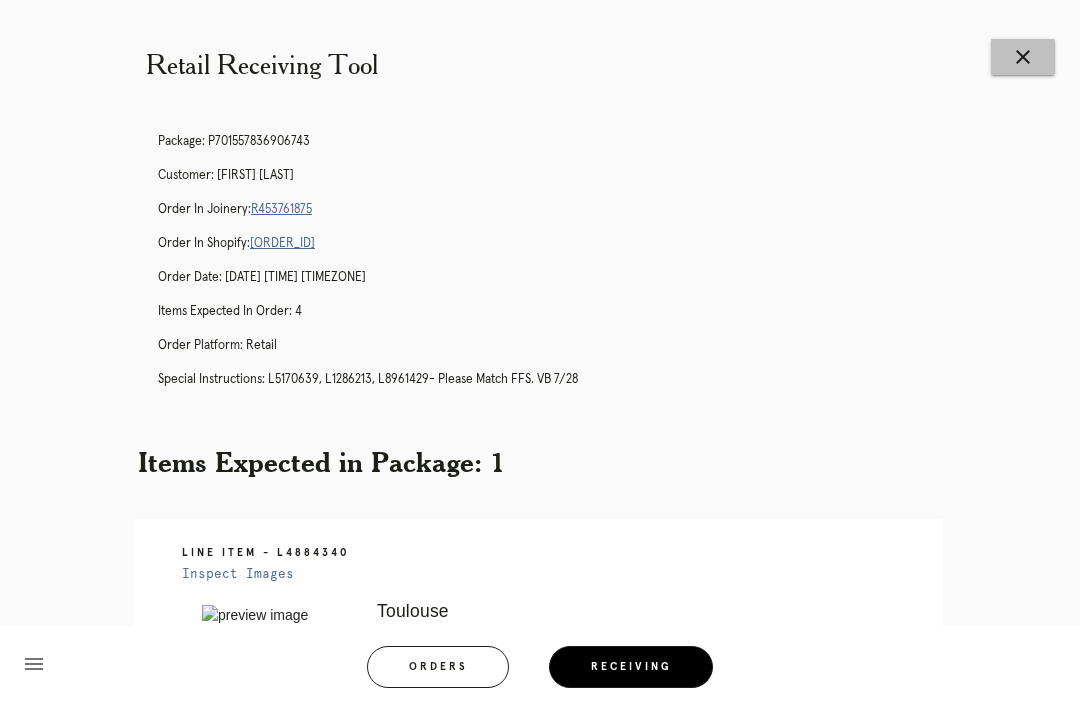 click on "close" at bounding box center (1023, 57) 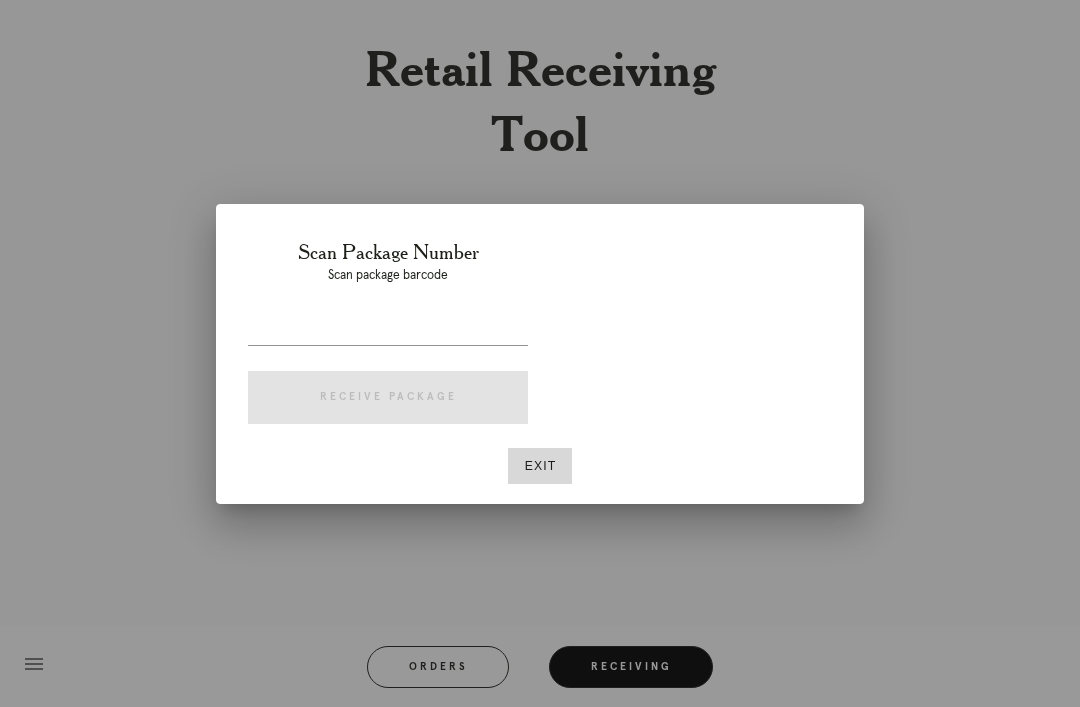 scroll, scrollTop: 0, scrollLeft: 0, axis: both 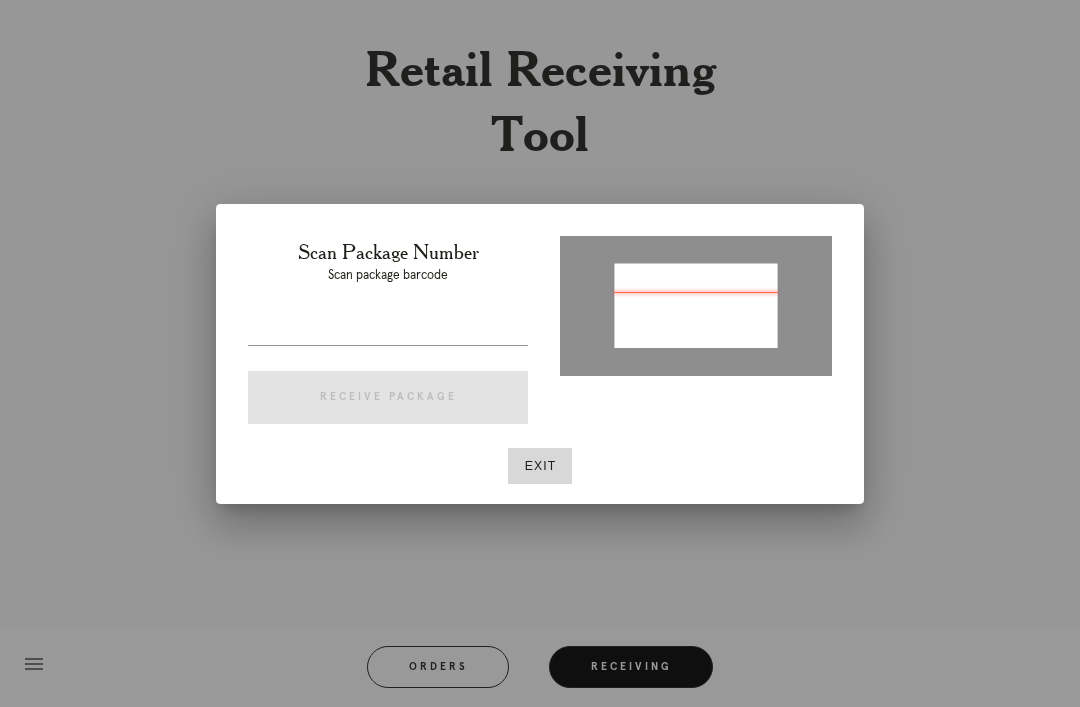 type on "[ORDER_ID]" 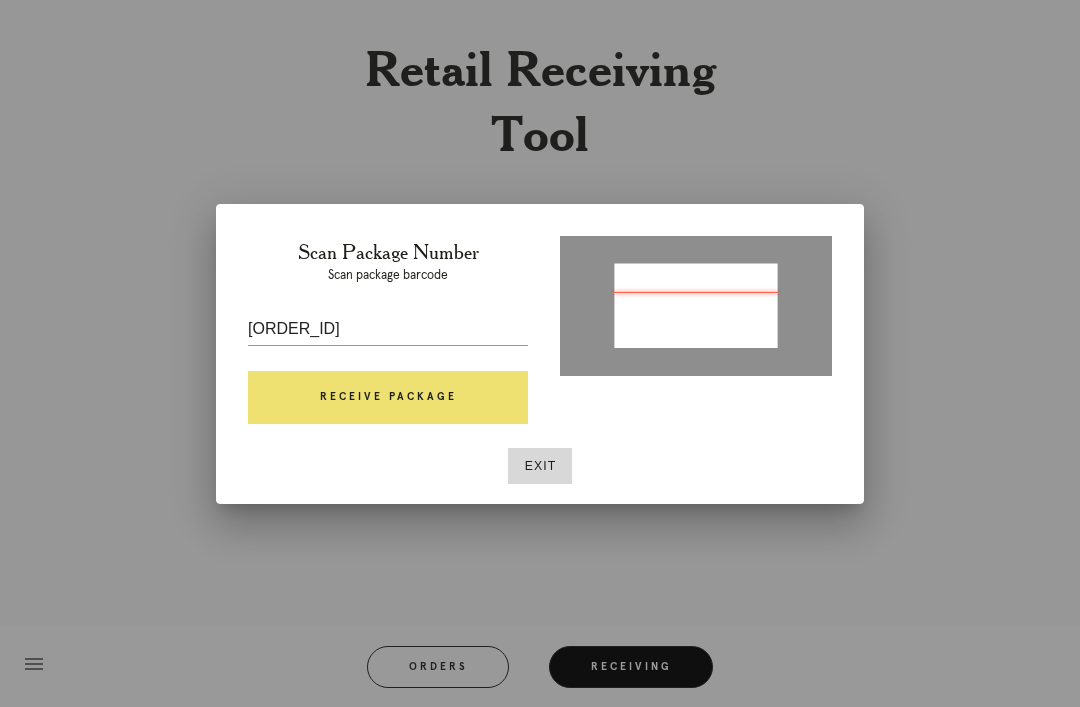 click on "Receive Package" at bounding box center (388, 398) 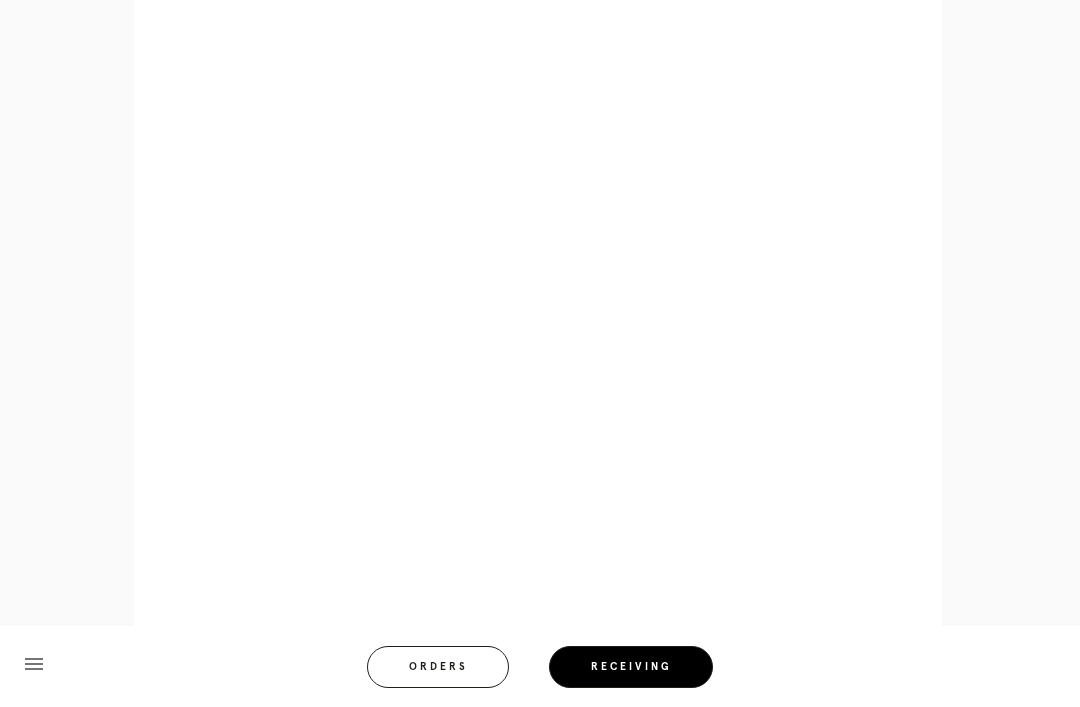 scroll, scrollTop: 999, scrollLeft: 0, axis: vertical 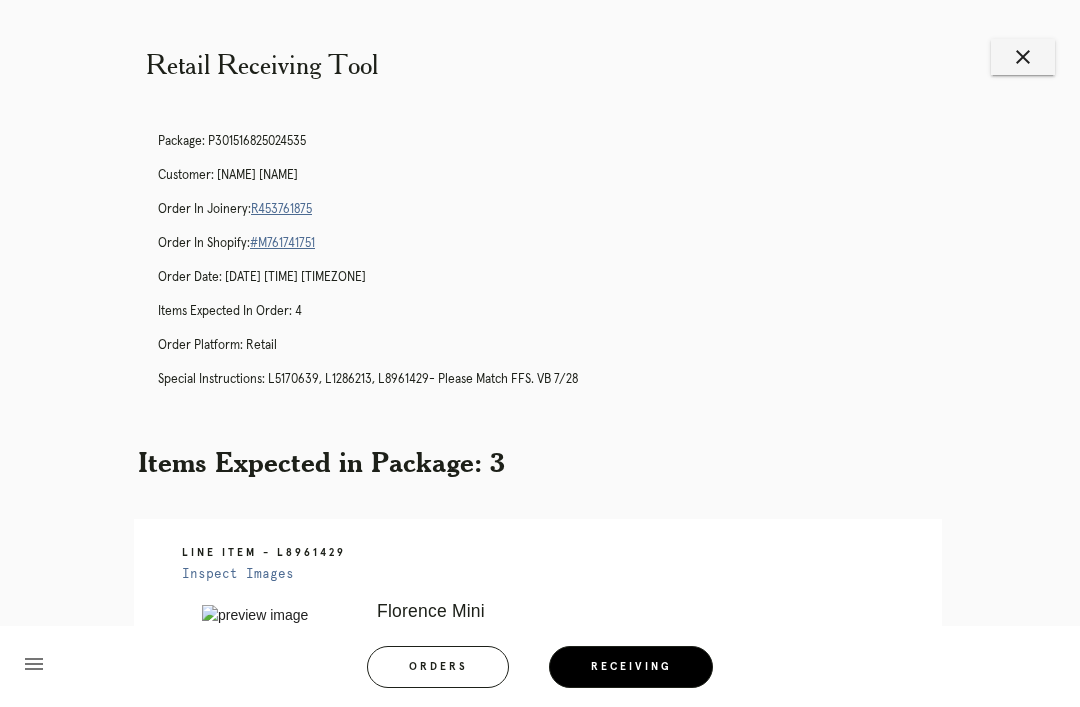 click on "R453761875" at bounding box center (281, 209) 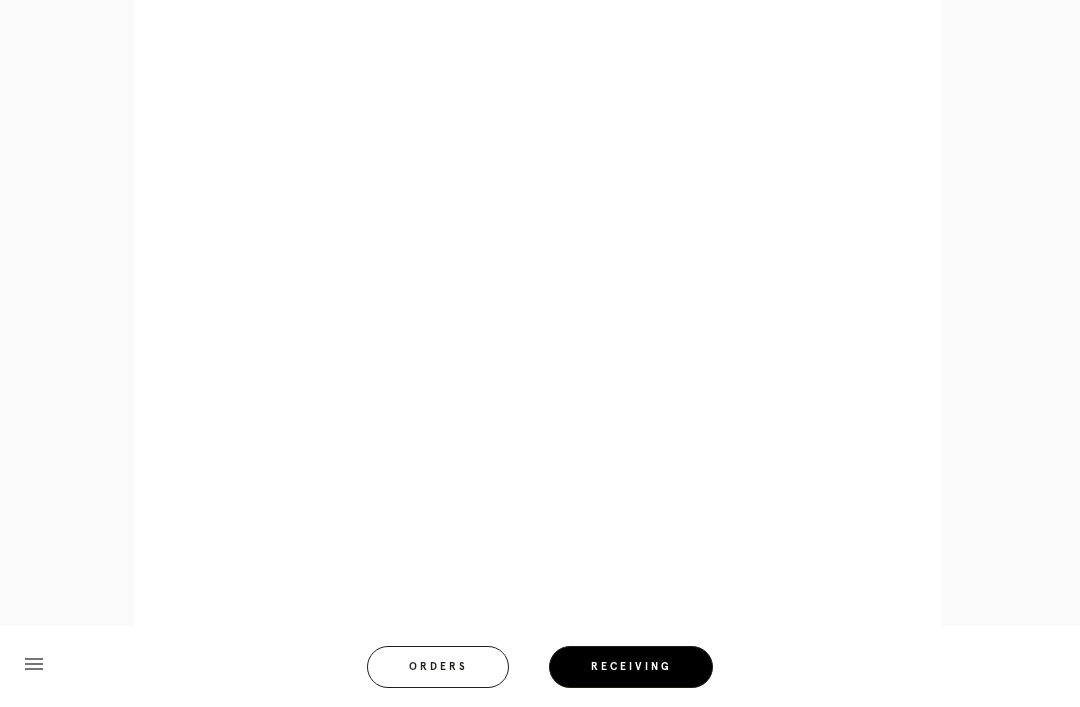 scroll, scrollTop: 1364, scrollLeft: 0, axis: vertical 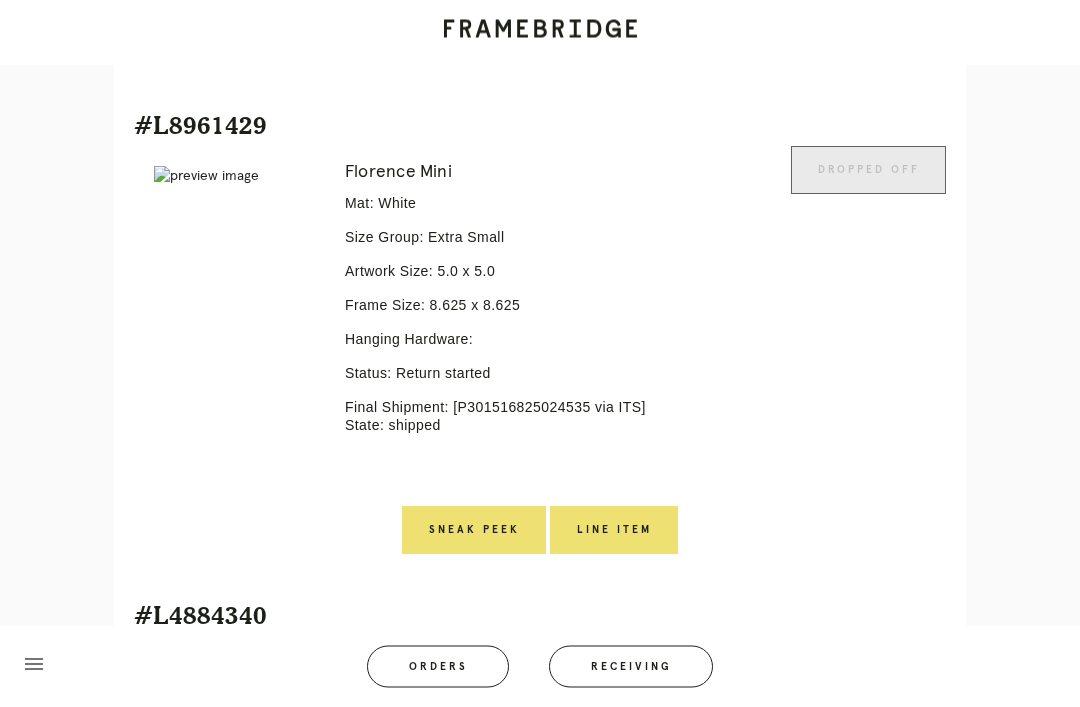 click on "Line Item" at bounding box center (614, 531) 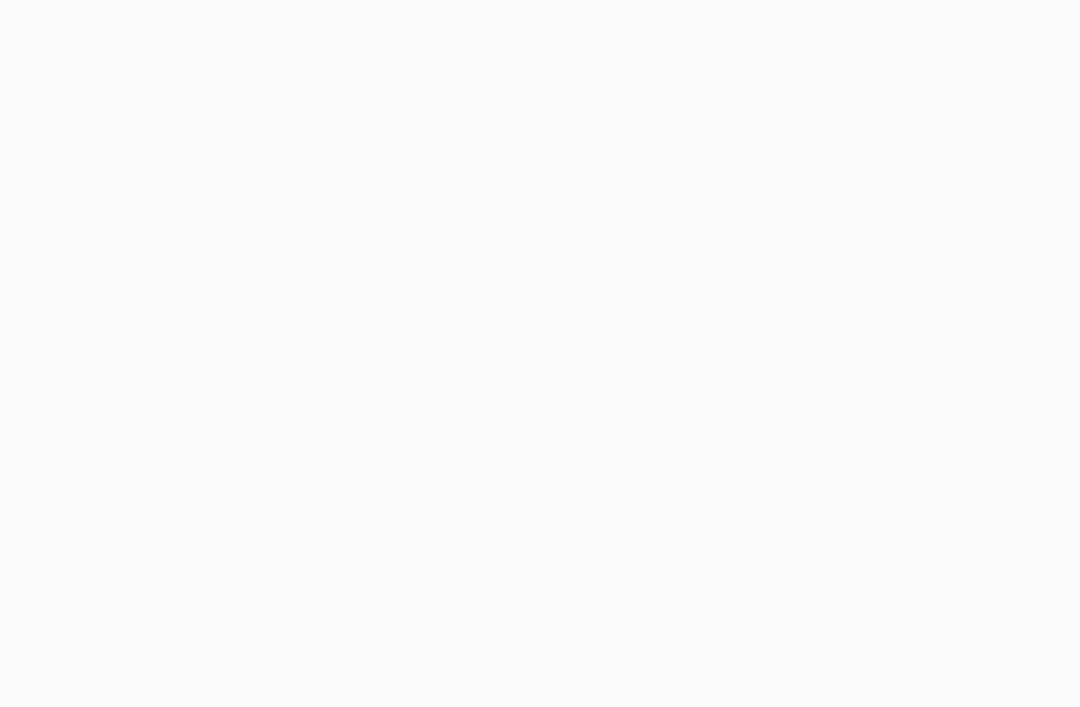 scroll, scrollTop: 0, scrollLeft: 0, axis: both 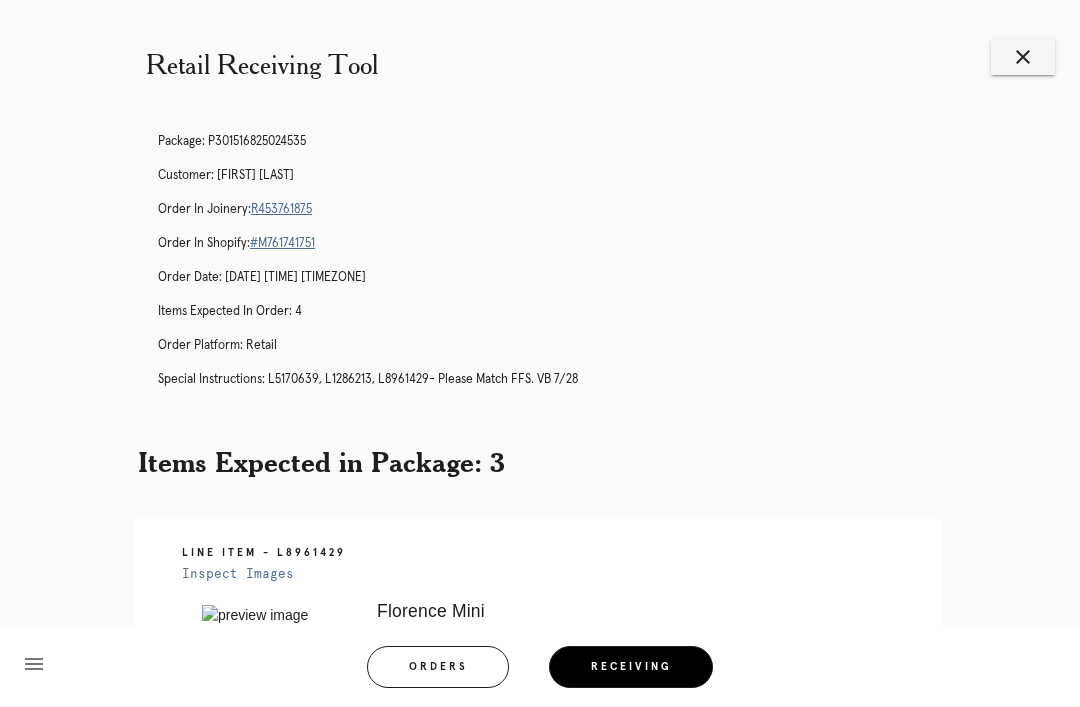 click on "close" at bounding box center [1023, 57] 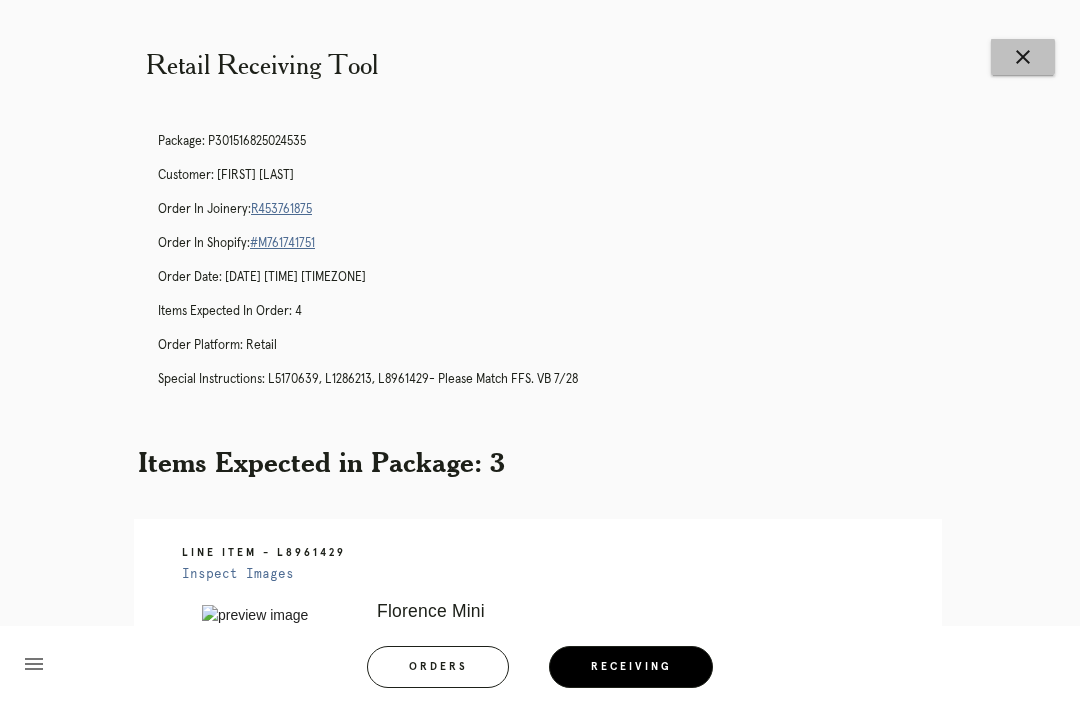 click on "close" at bounding box center [1023, 57] 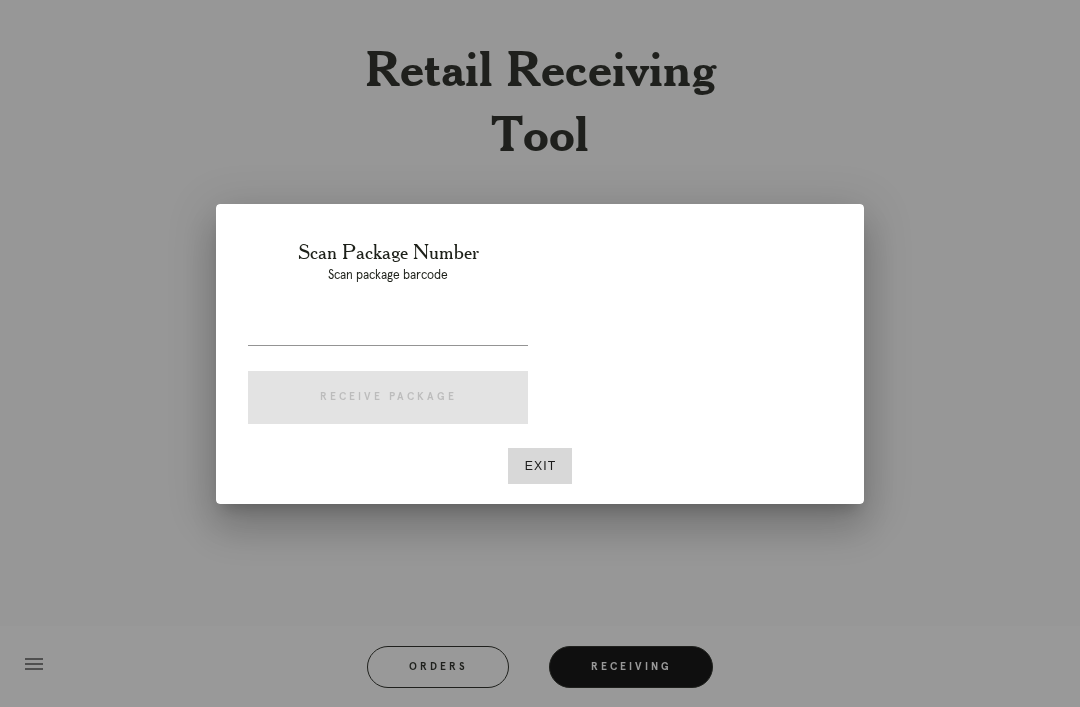 scroll, scrollTop: 0, scrollLeft: 0, axis: both 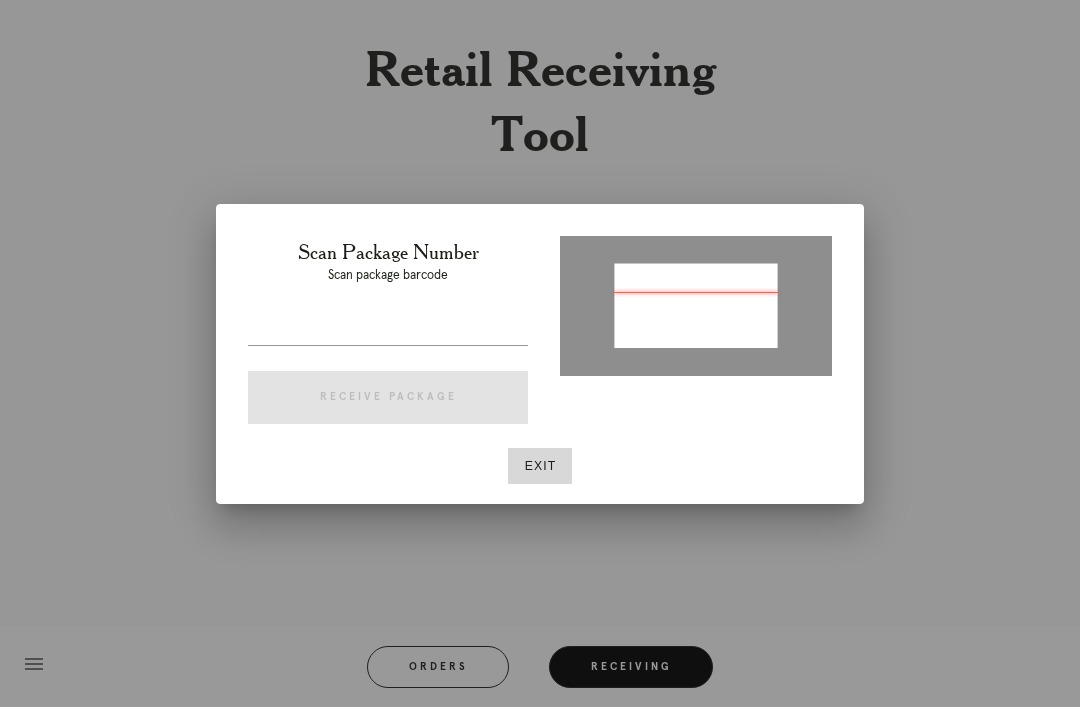 type on "P393015409785017" 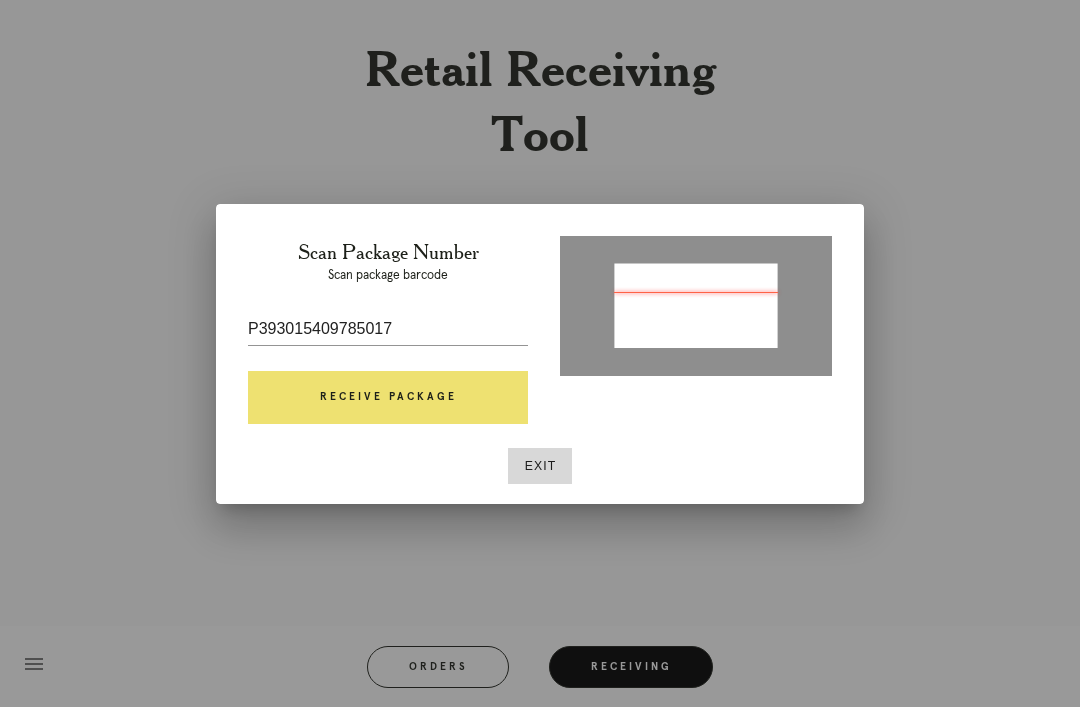 click on "Receive Package" at bounding box center (388, 398) 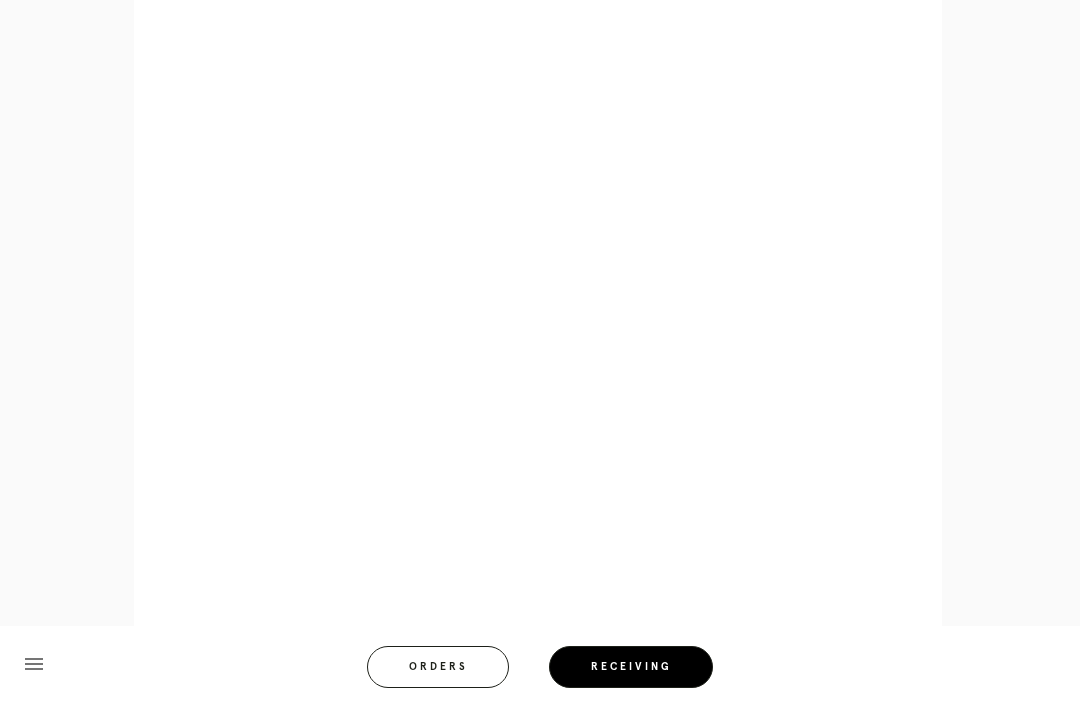scroll, scrollTop: 935, scrollLeft: 0, axis: vertical 